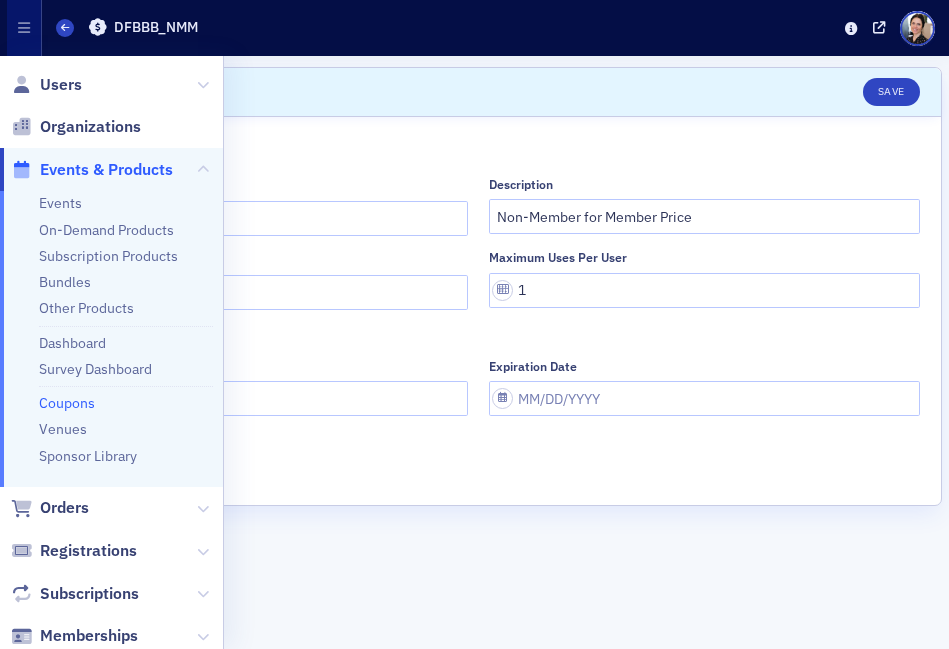scroll, scrollTop: 0, scrollLeft: 0, axis: both 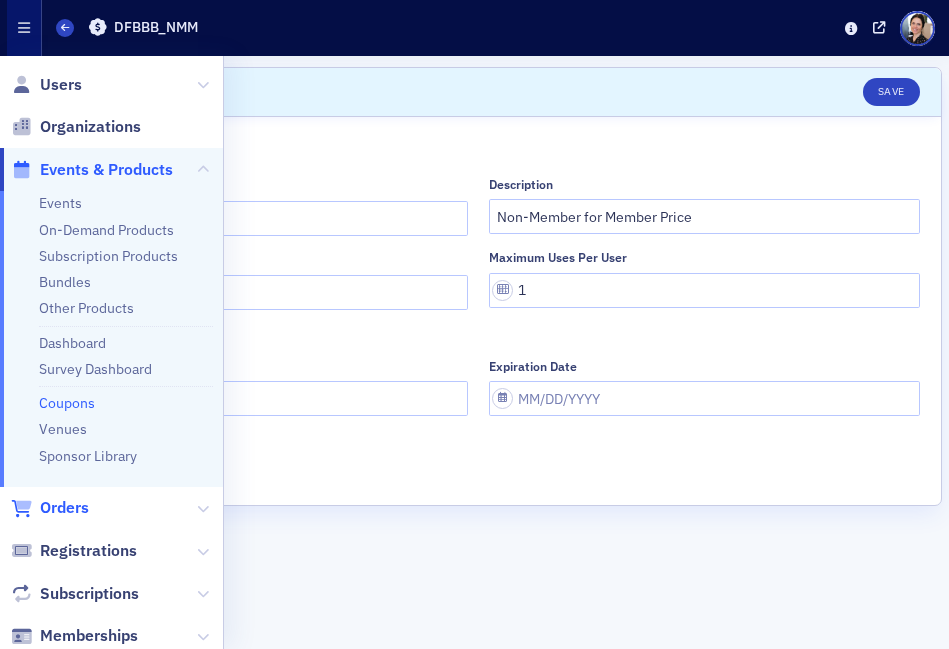 click on "Orders" 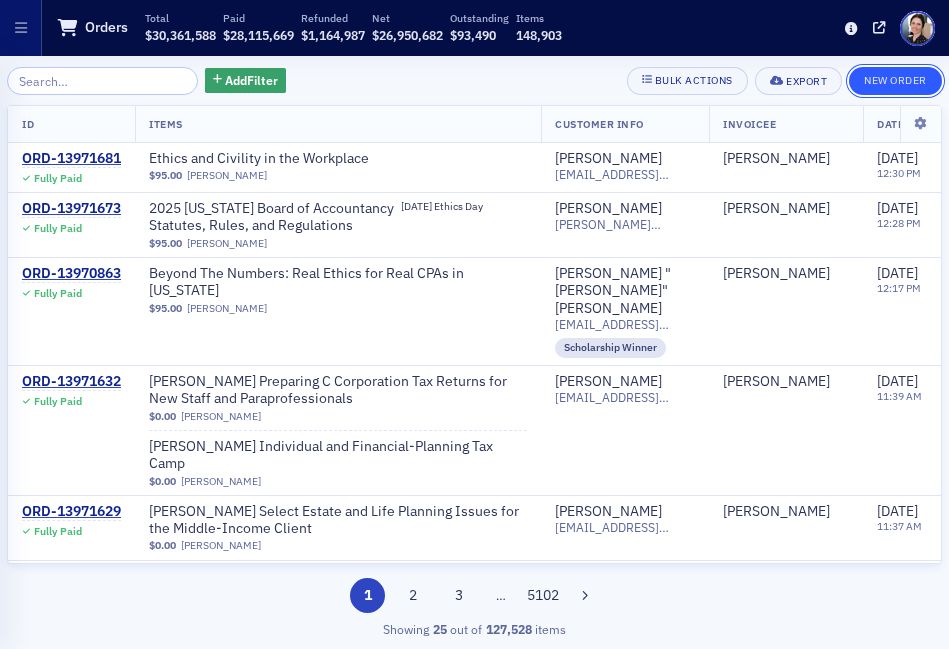 click on "New Order" 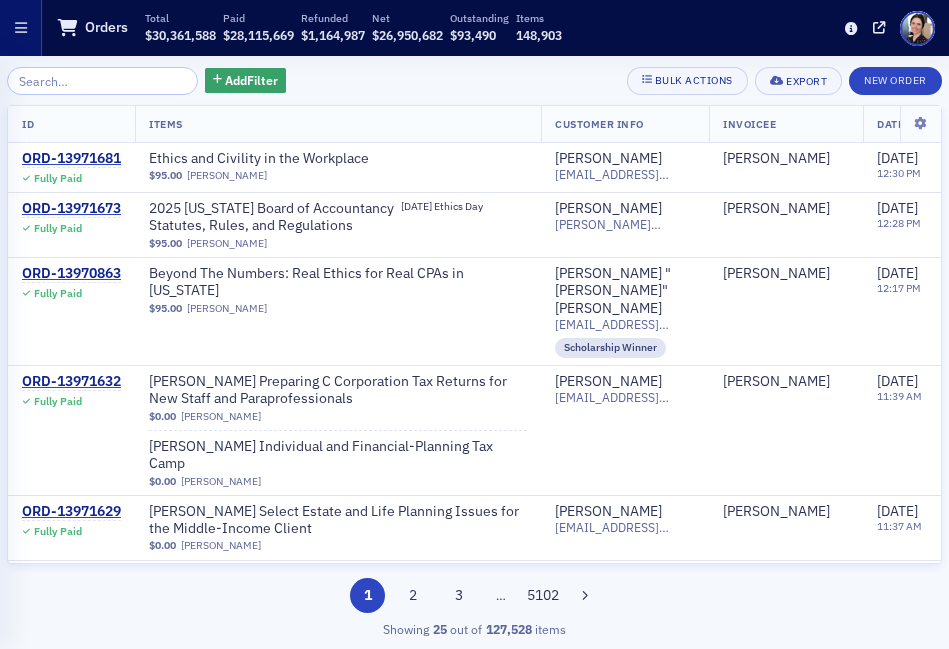 click 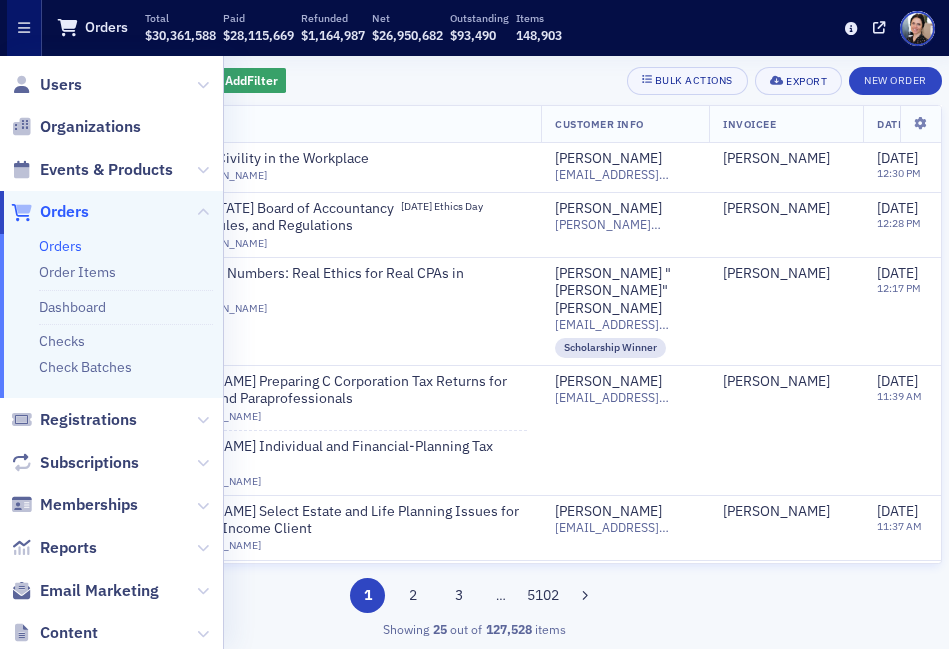 drag, startPoint x: 71, startPoint y: 341, endPoint x: 60, endPoint y: 329, distance: 16.27882 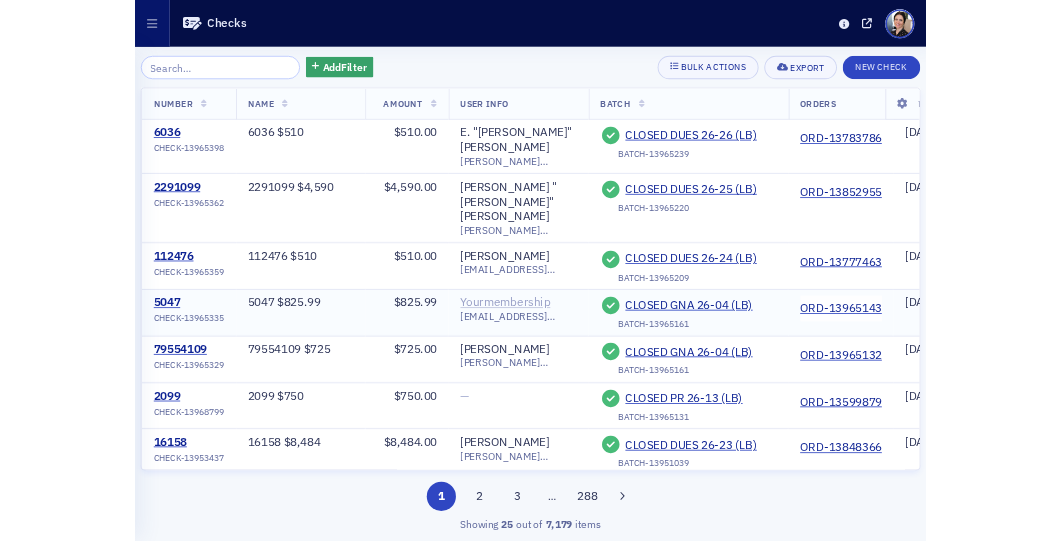 scroll, scrollTop: 0, scrollLeft: 7, axis: horizontal 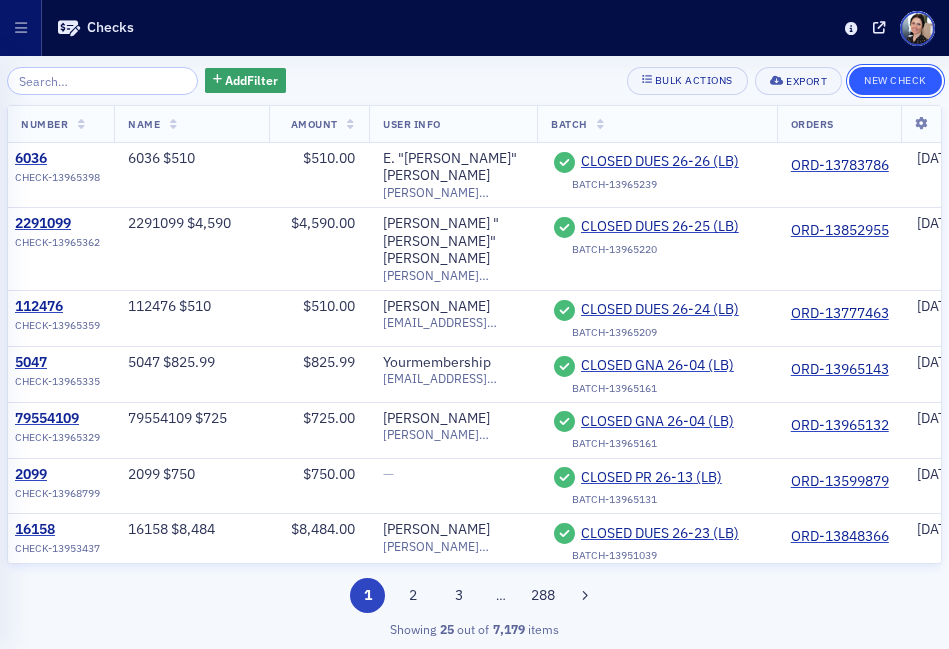 click on "New Check" 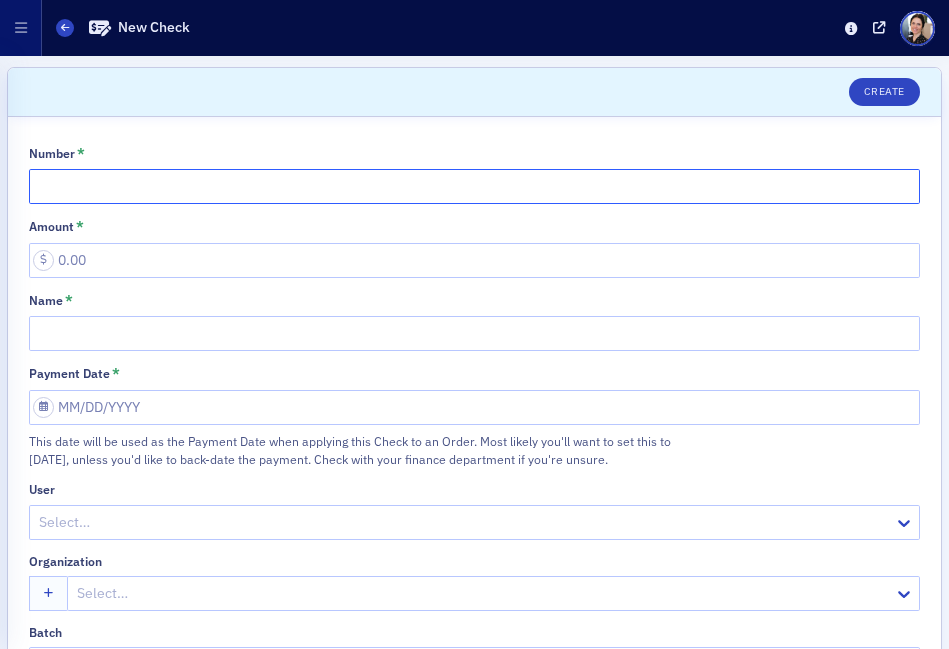 click on "Number *" 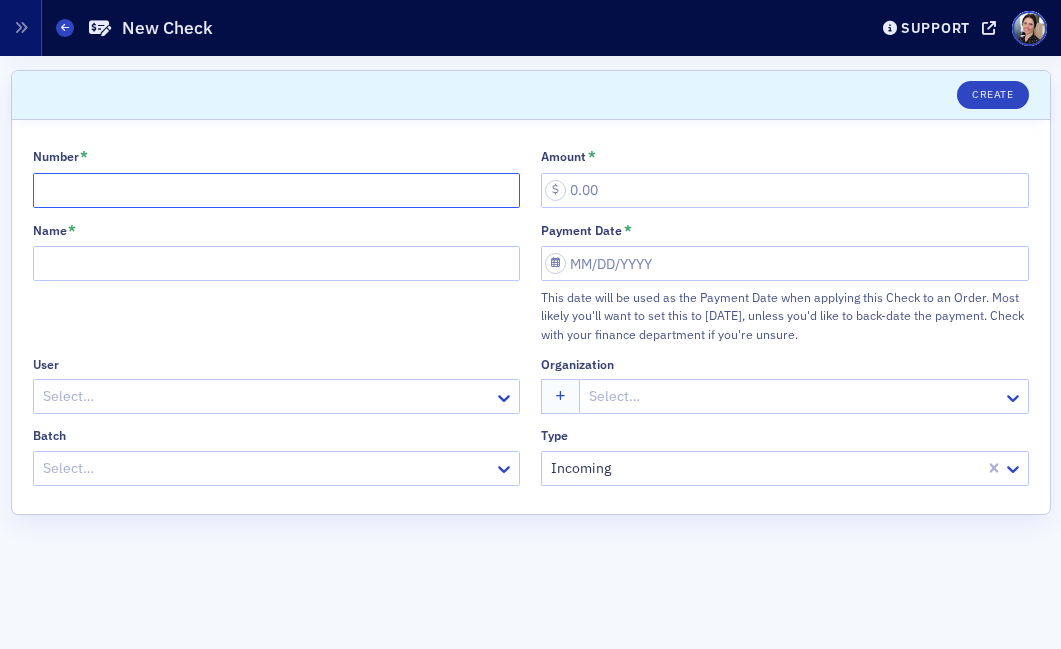 click on "Number *" 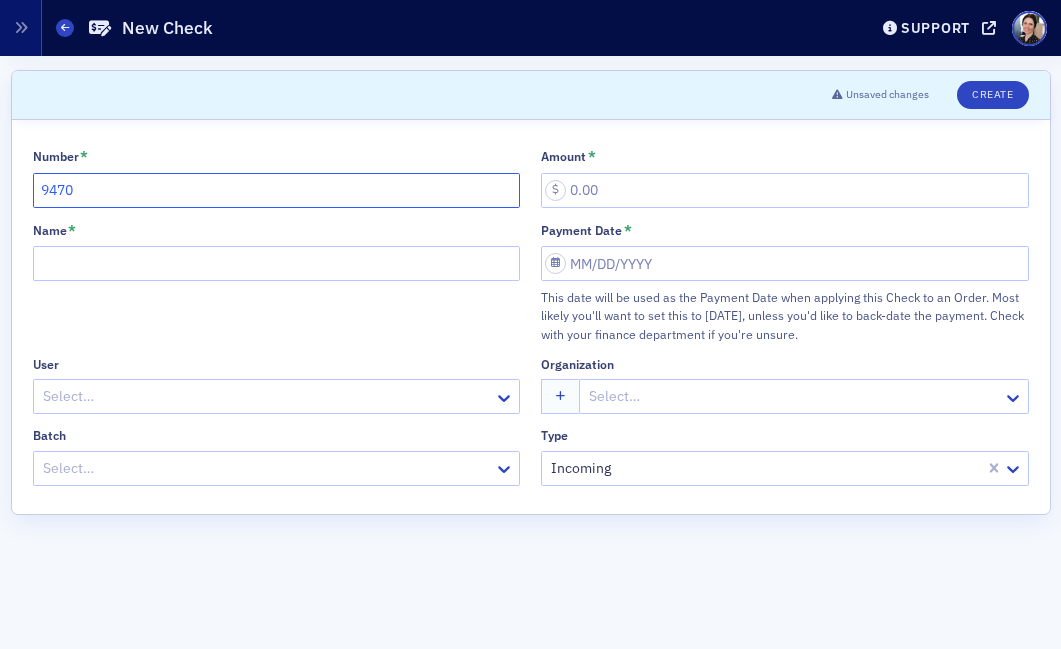 type on "9470" 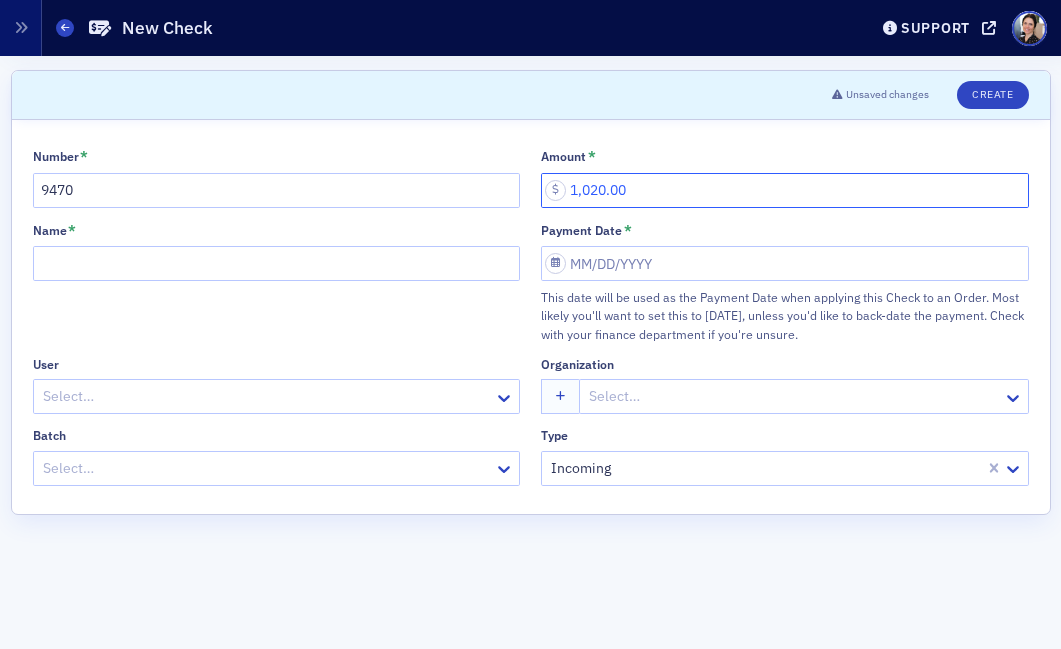 type on "1,020.00" 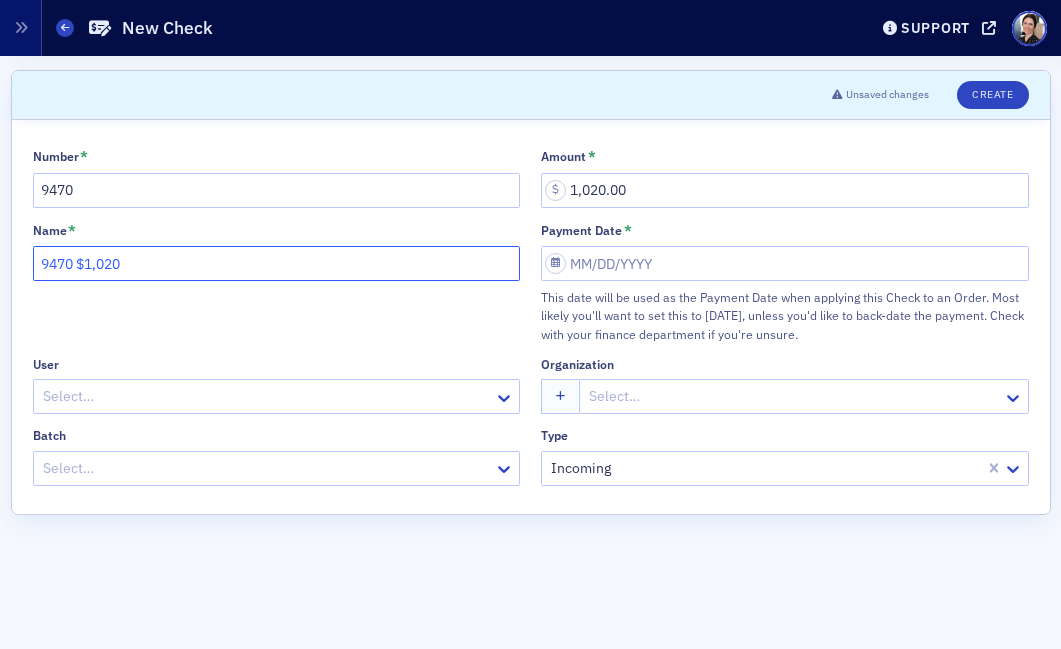 type on "9470 $1,020" 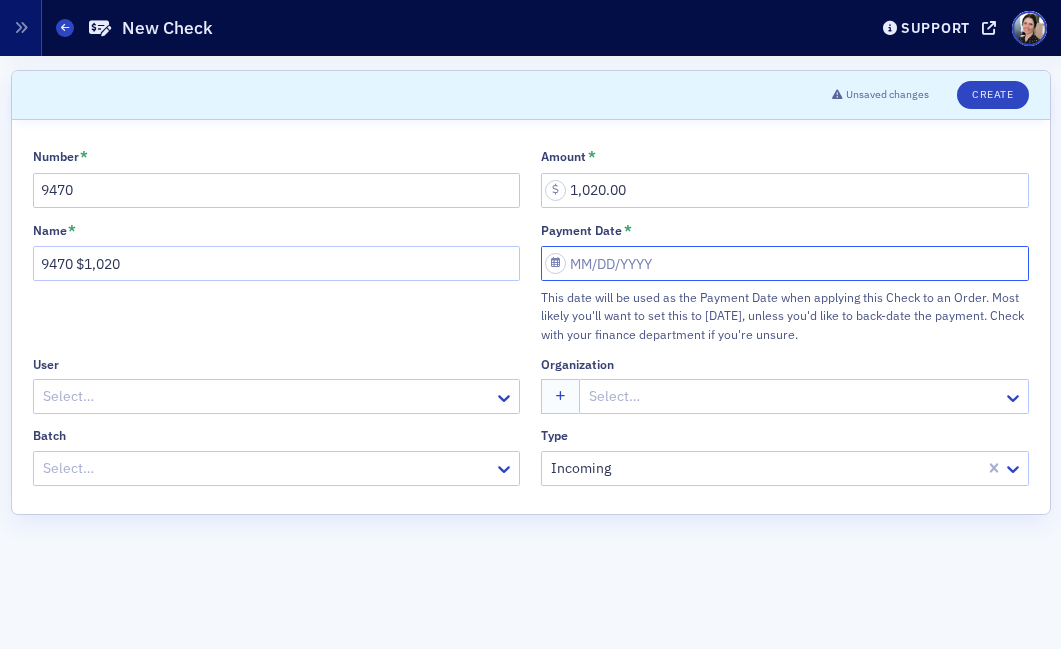 select on "6" 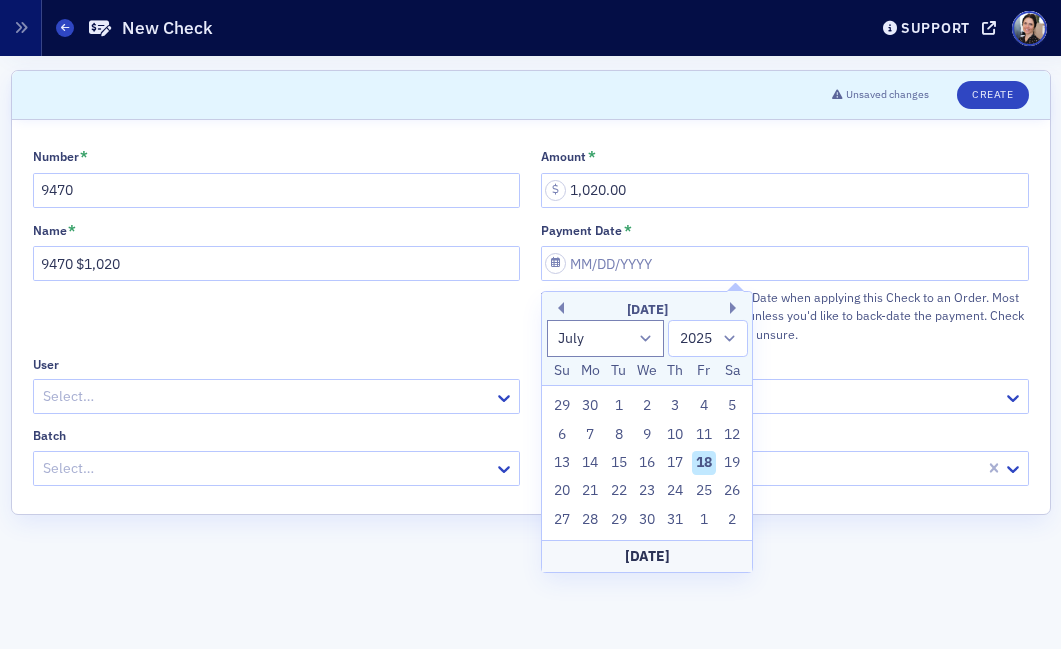 drag, startPoint x: 708, startPoint y: 432, endPoint x: 680, endPoint y: 422, distance: 29.732138 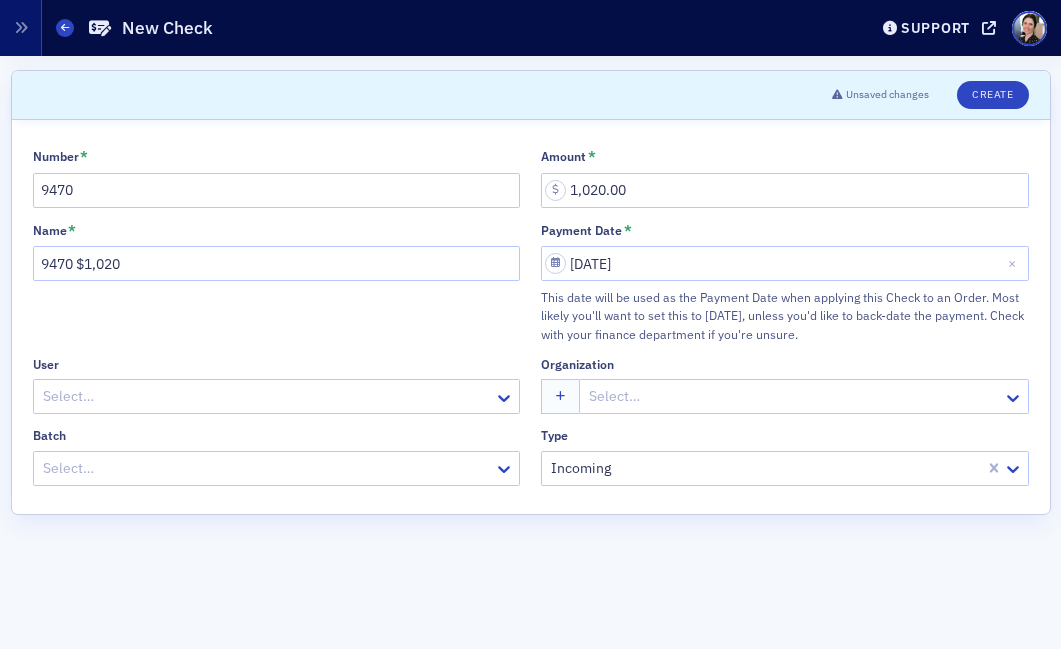 click 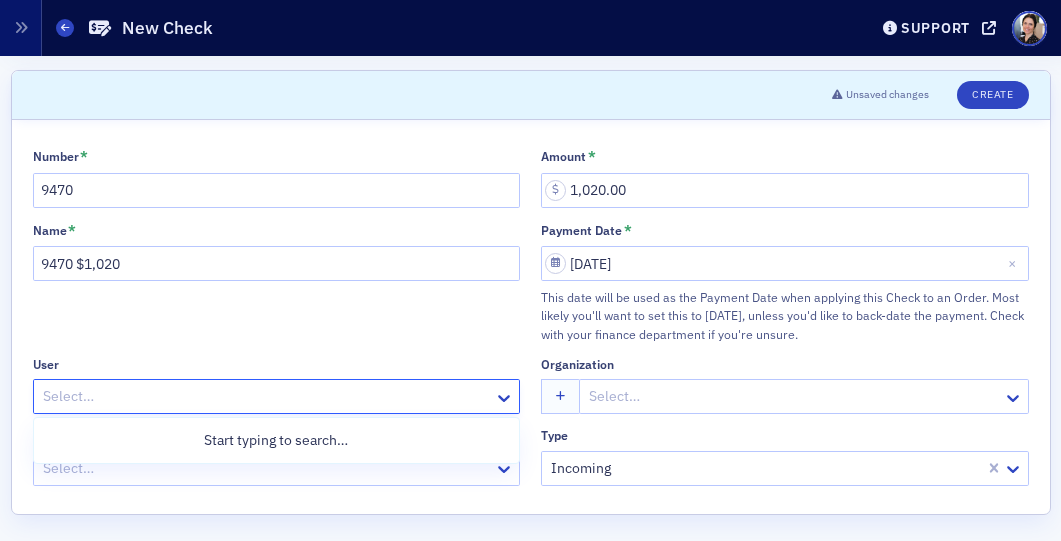 click 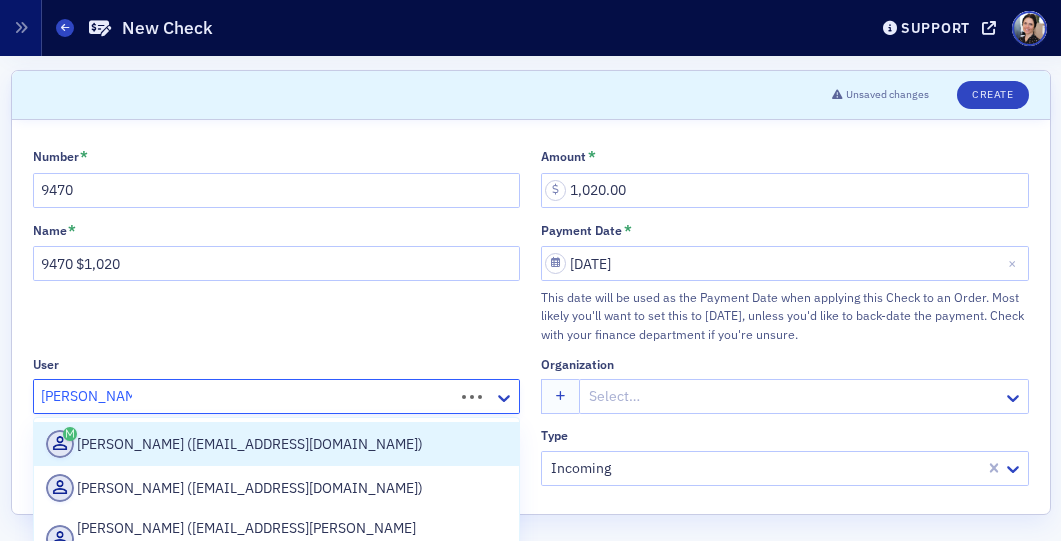 type on "[PERSON_NAME]" 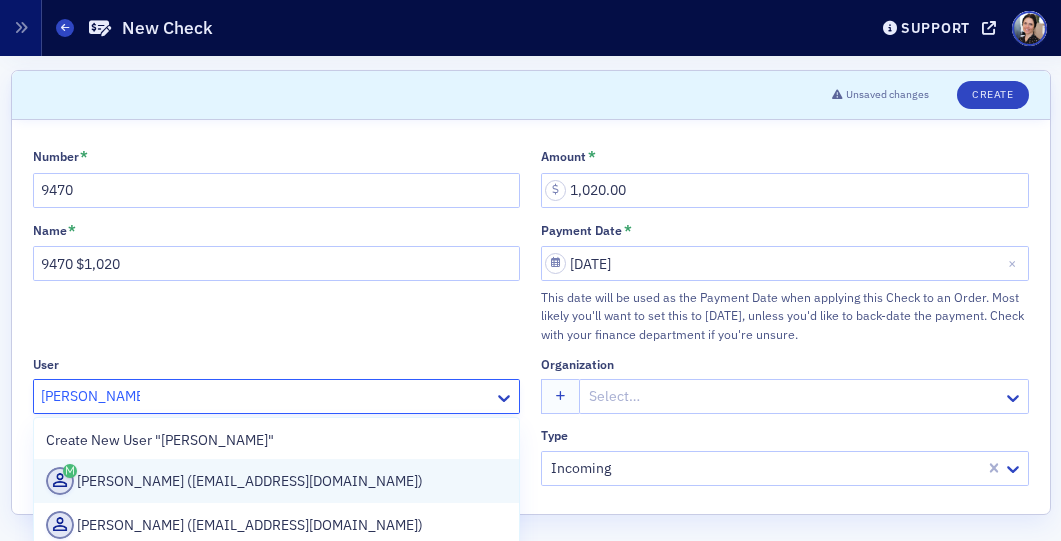 click on "[PERSON_NAME] ([EMAIL_ADDRESS][DOMAIN_NAME])" at bounding box center (277, 481) 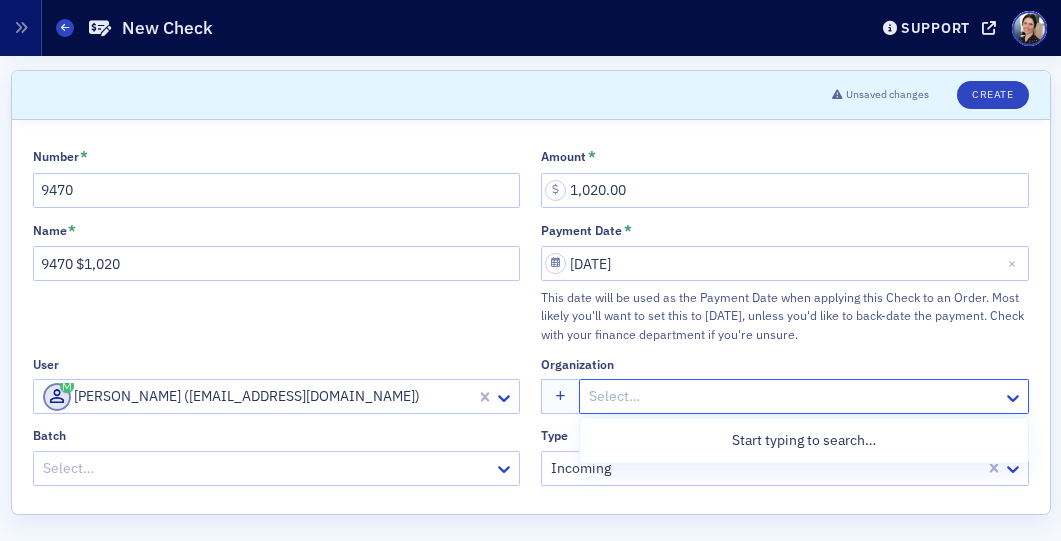click 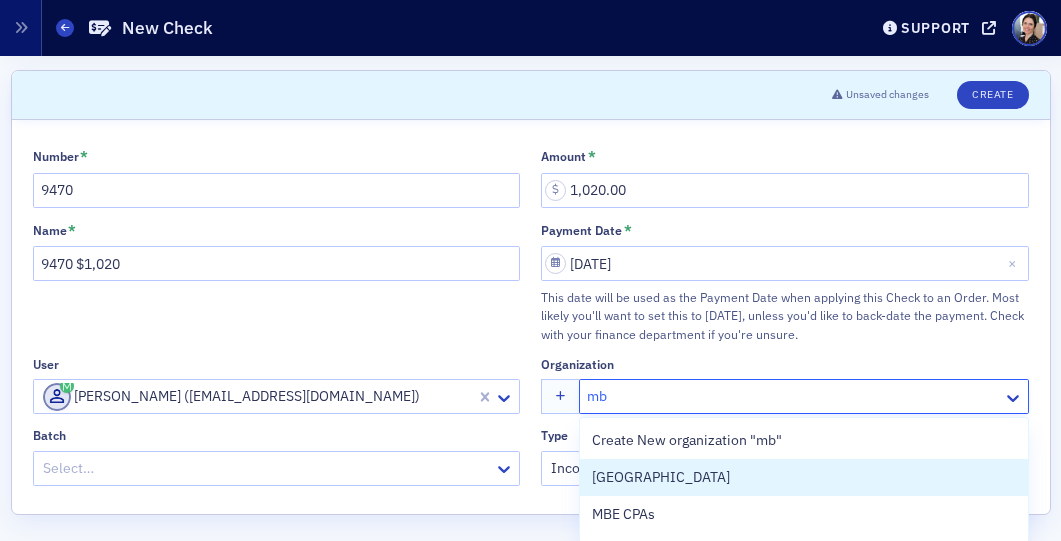 type on "mbe" 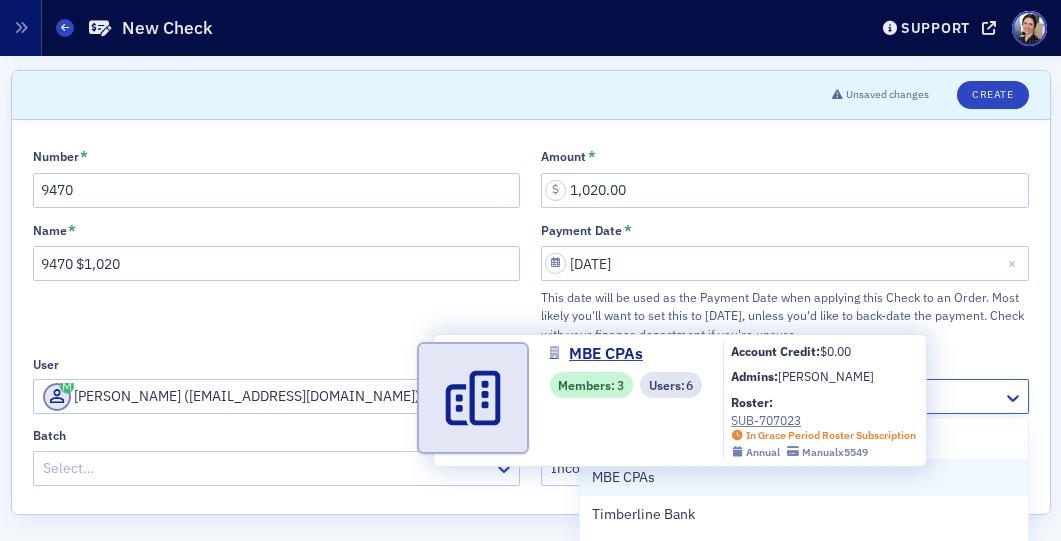 click on "MBE CPAs" at bounding box center [683, 477] 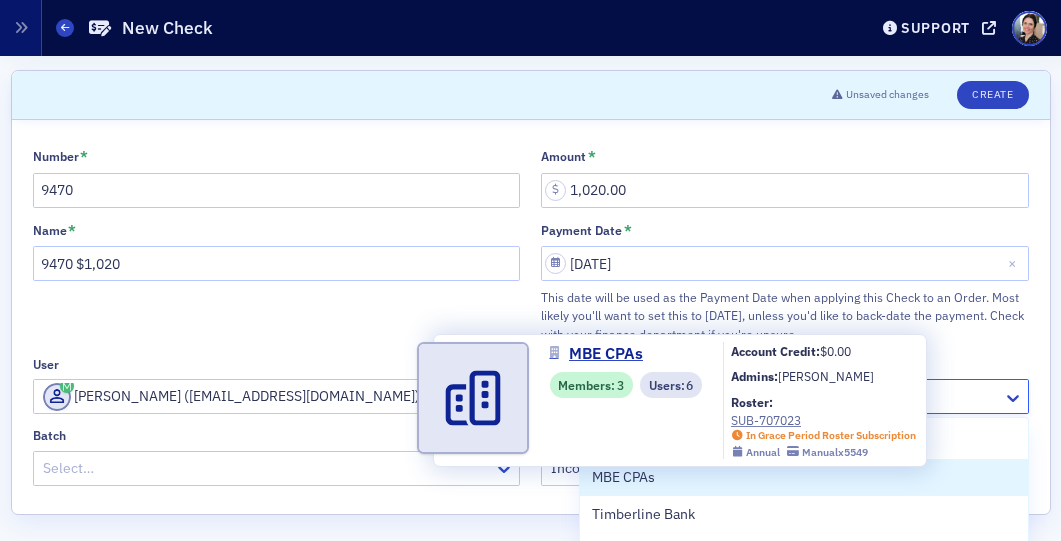 type 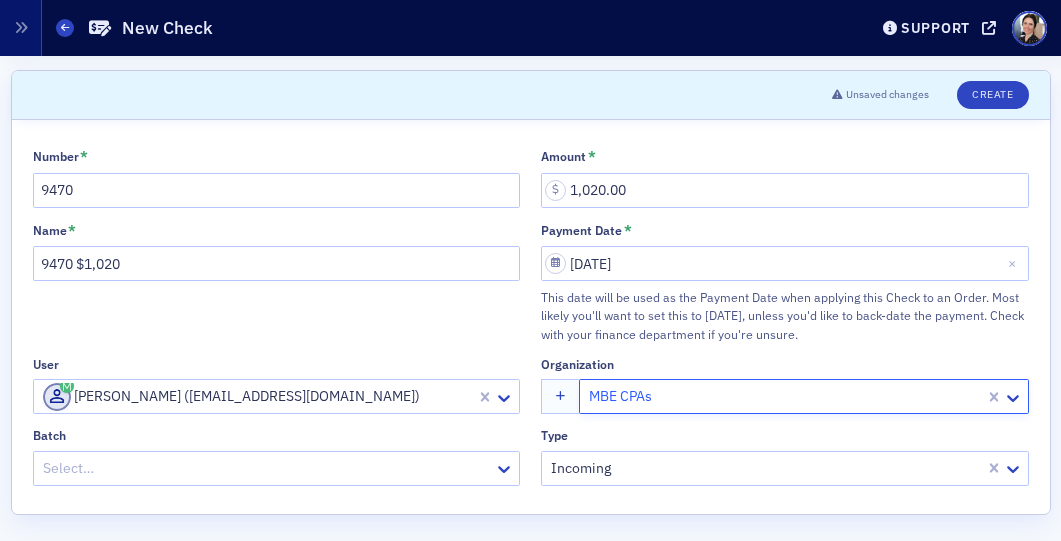 click 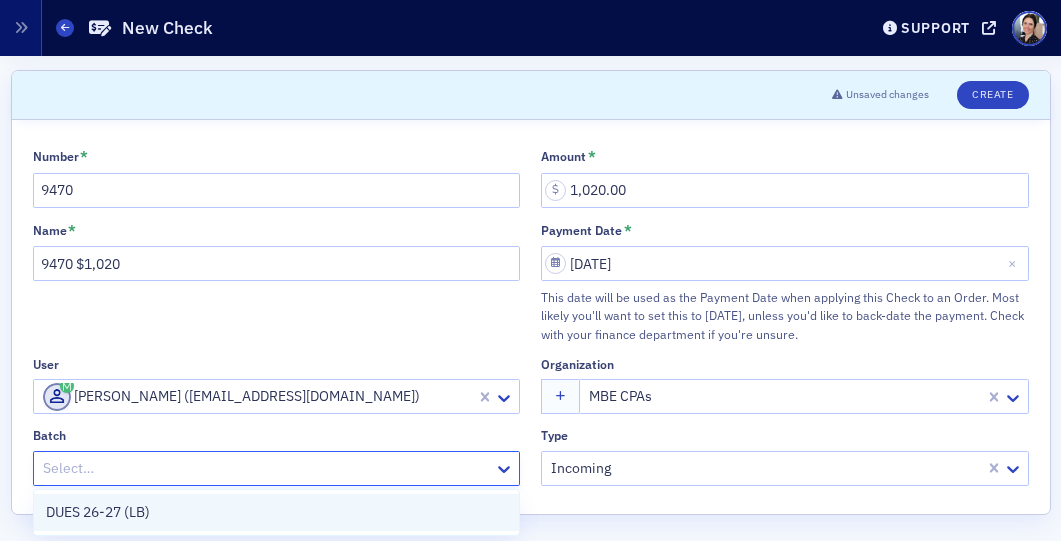 click on "DUES 26-27 (LB)" at bounding box center [98, 512] 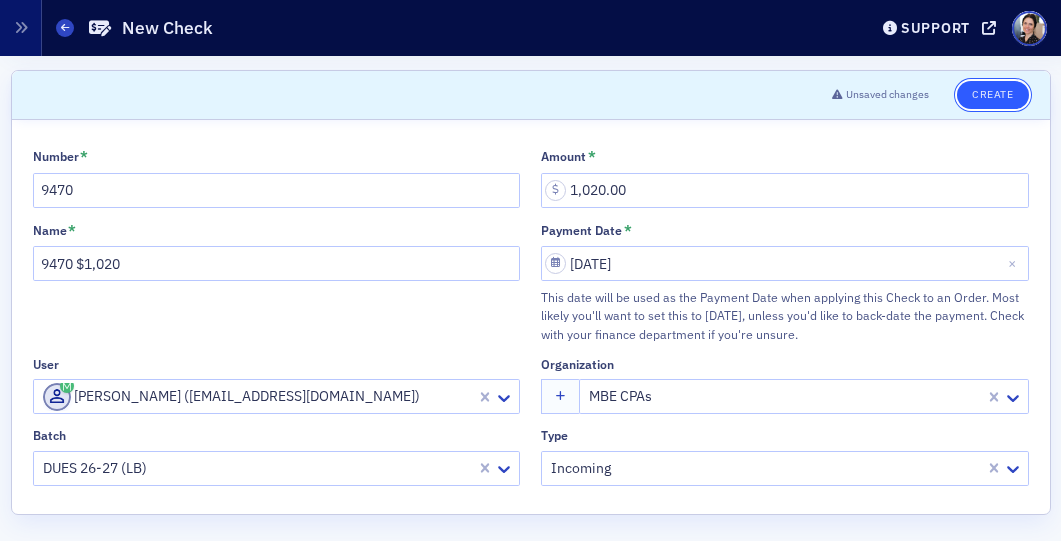 click on "Create" 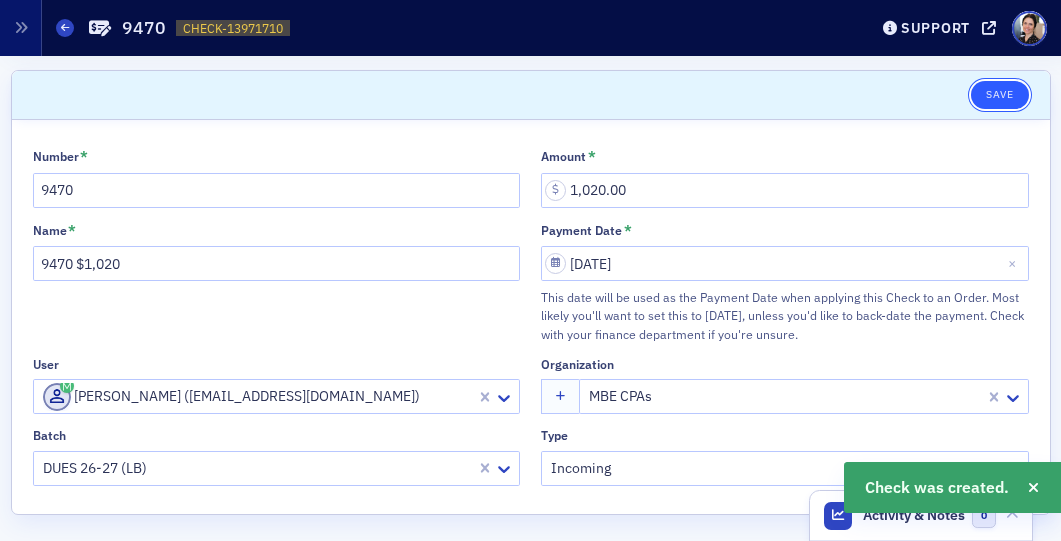 drag, startPoint x: 1003, startPoint y: 92, endPoint x: 986, endPoint y: 89, distance: 17.262676 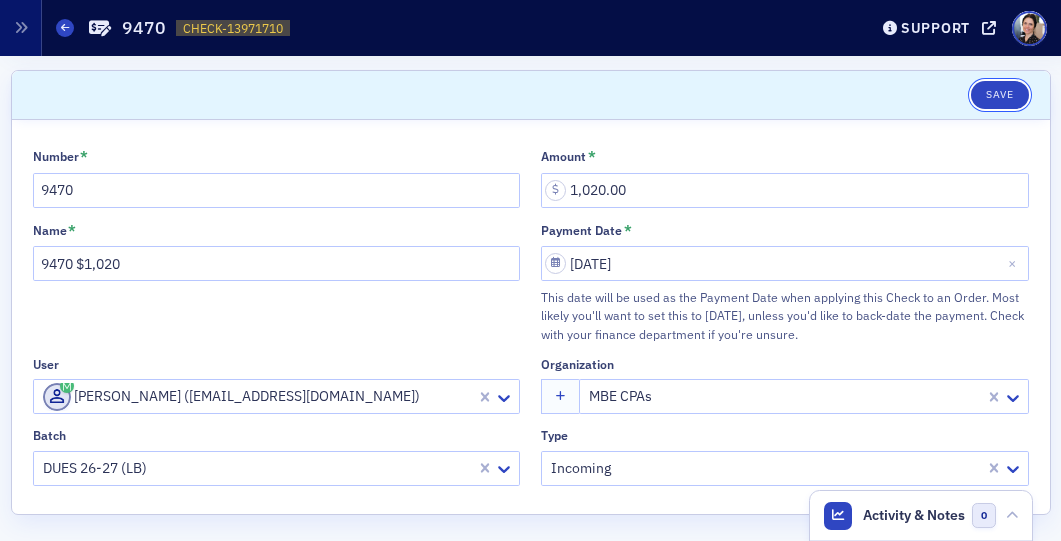 drag, startPoint x: 1002, startPoint y: 90, endPoint x: 879, endPoint y: 1, distance: 151.82227 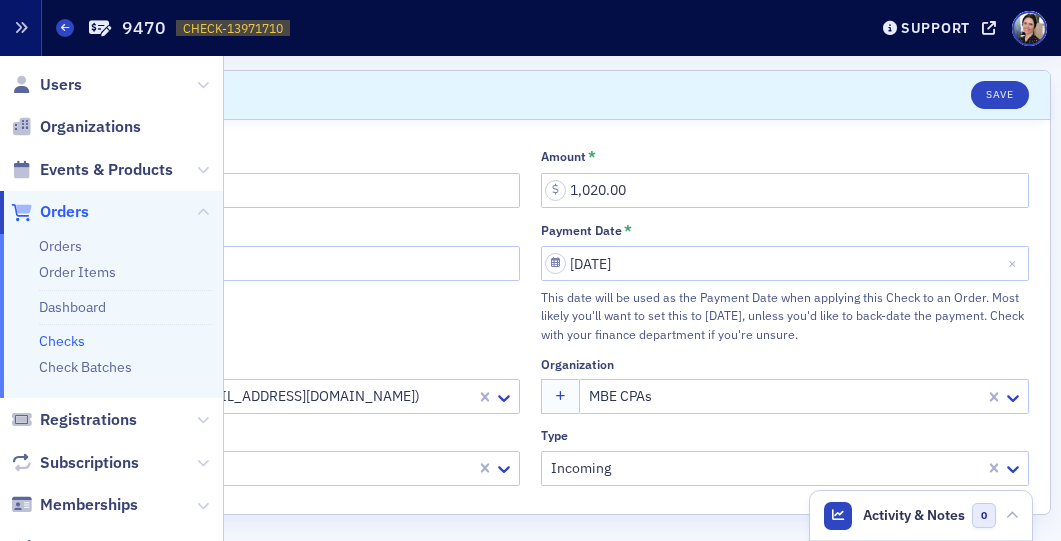 click 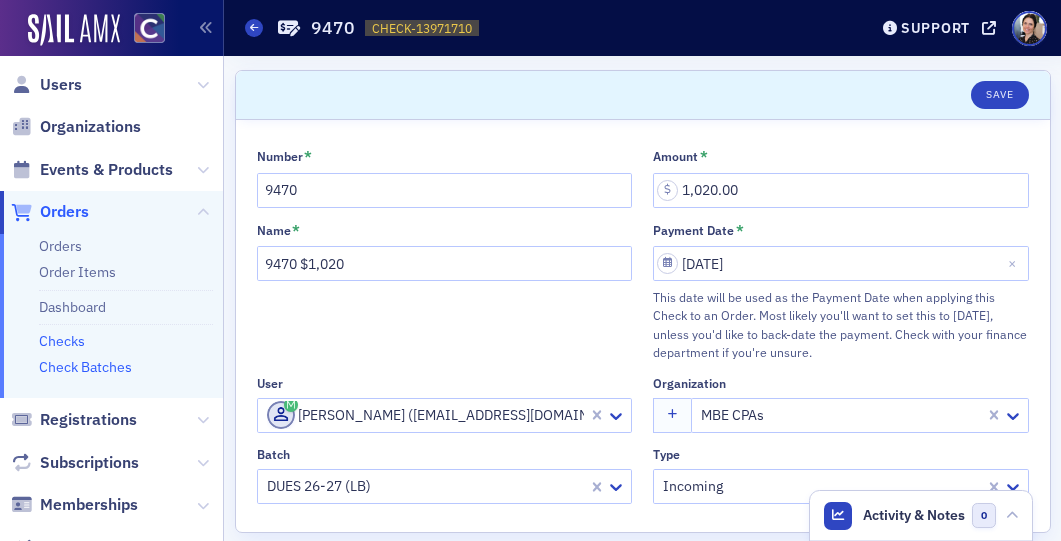 click on "Check Batches" 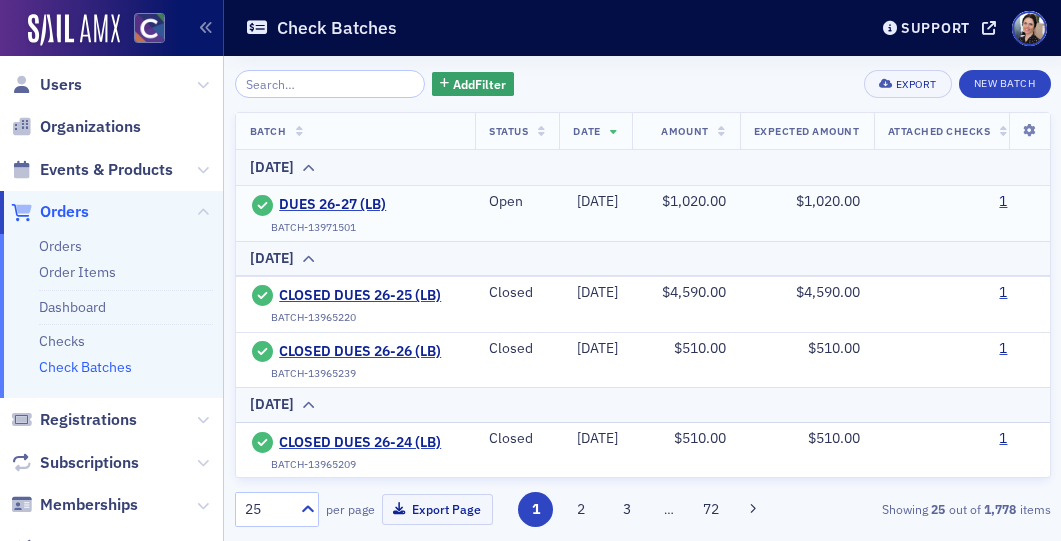 drag, startPoint x: 1036, startPoint y: 200, endPoint x: 992, endPoint y: 200, distance: 44 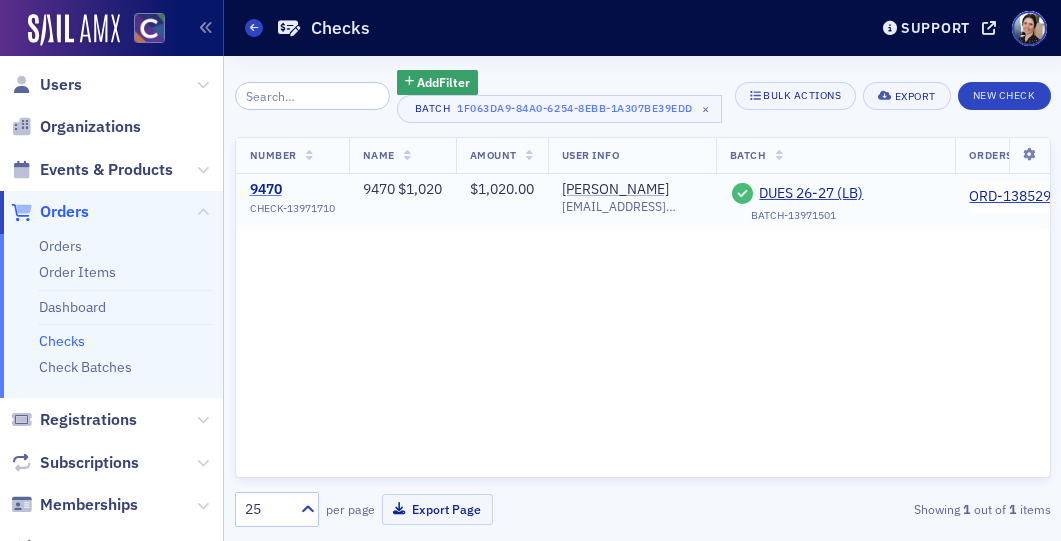 click on "9470" 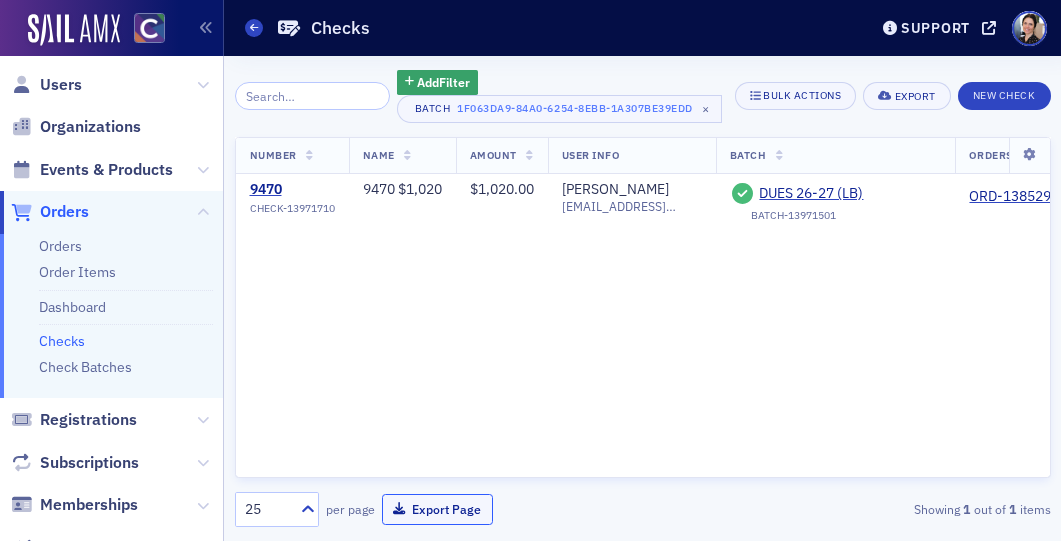 drag, startPoint x: 447, startPoint y: 505, endPoint x: 428, endPoint y: 486, distance: 26.870058 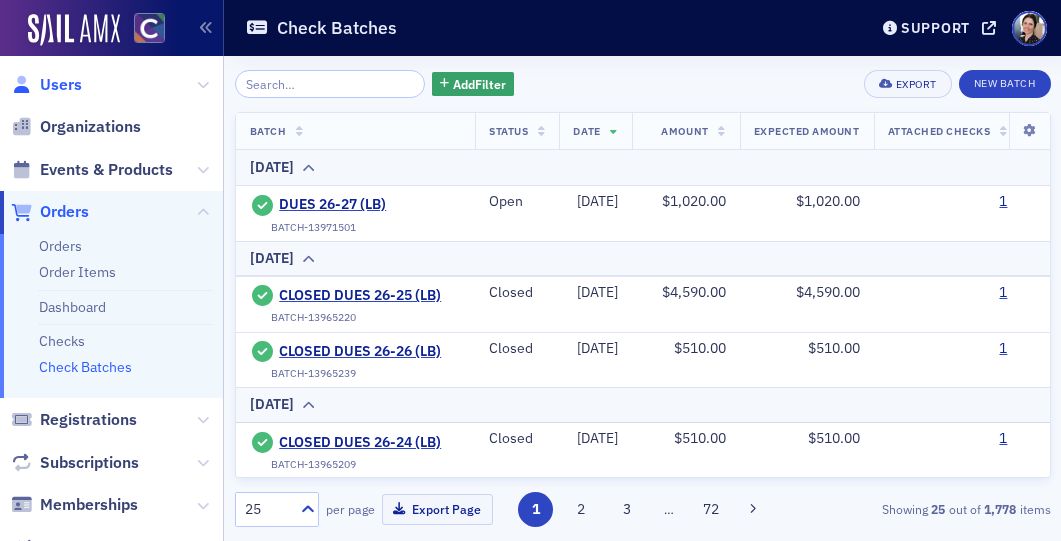 click on "Users" 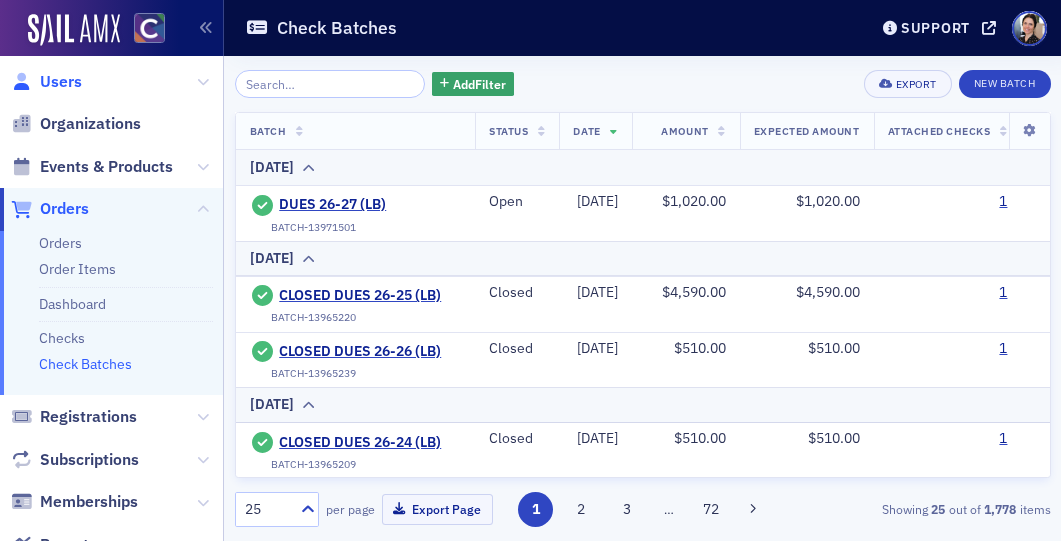 scroll, scrollTop: 1, scrollLeft: 0, axis: vertical 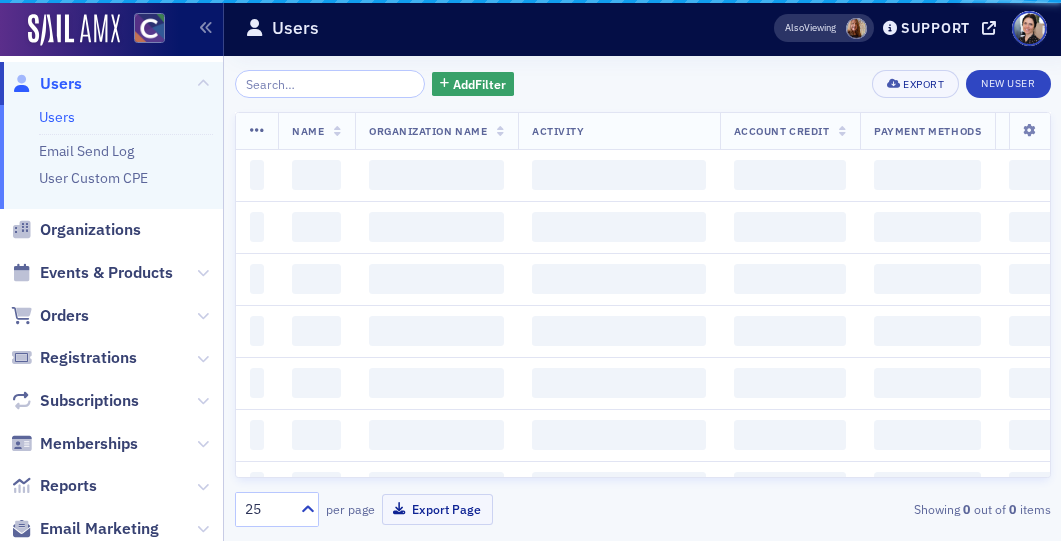 click on "Organizations" 